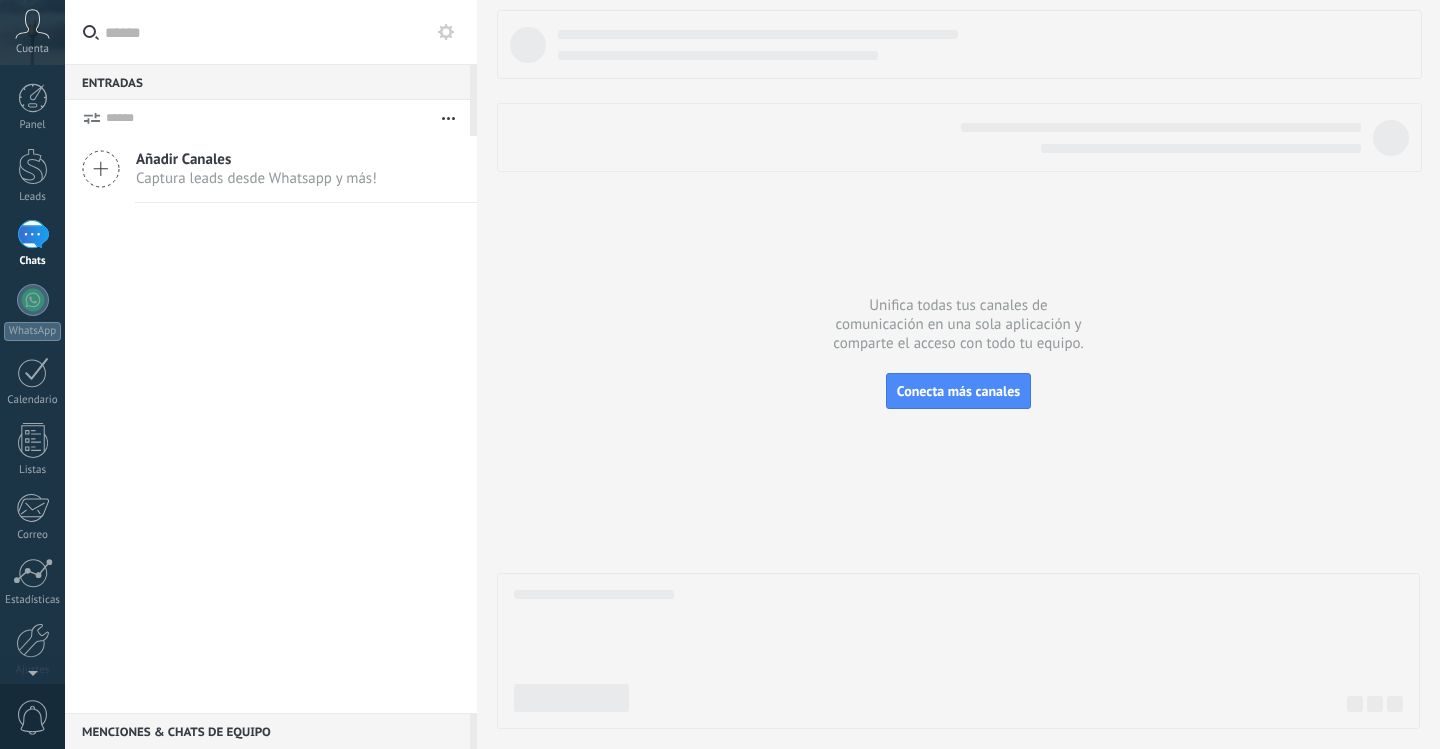 scroll, scrollTop: 0, scrollLeft: 0, axis: both 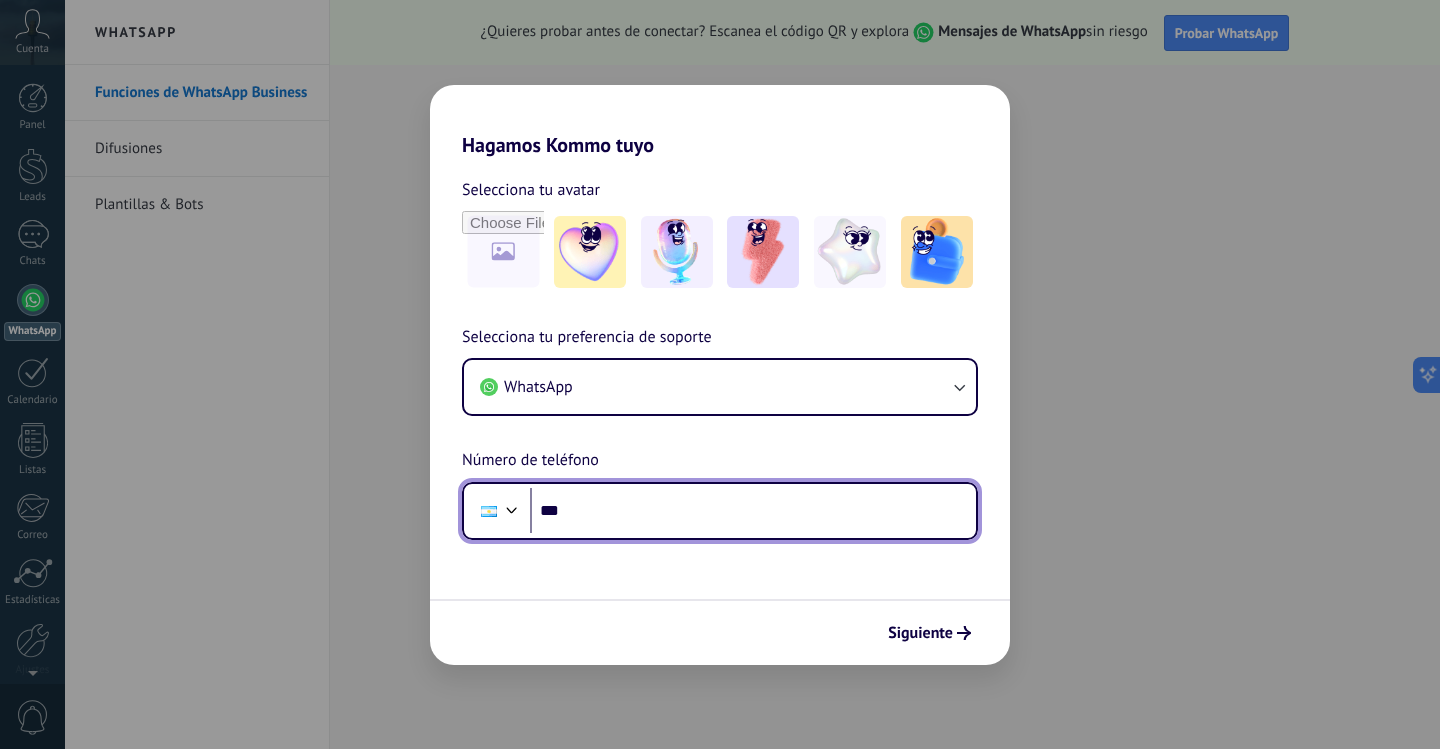 click on "***" at bounding box center [753, 511] 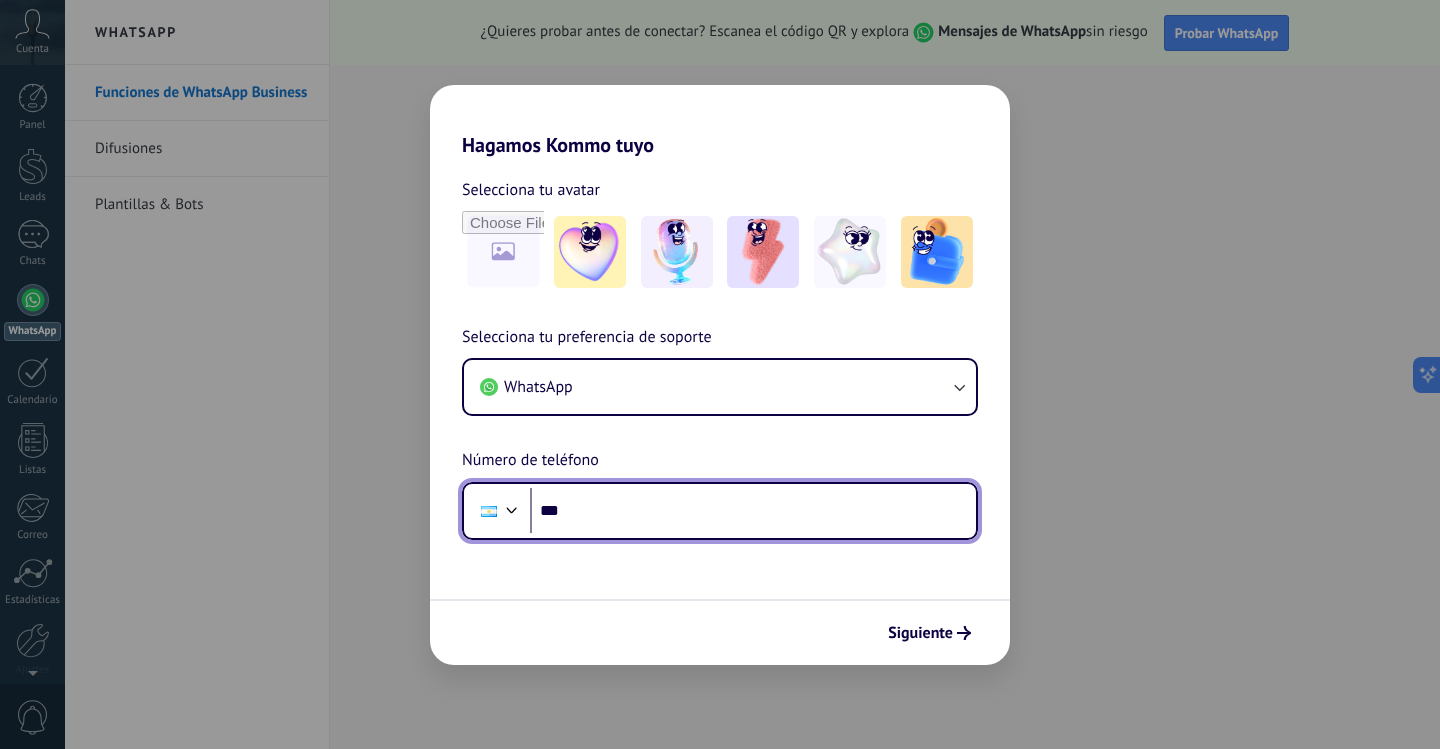 click on "***" at bounding box center [753, 511] 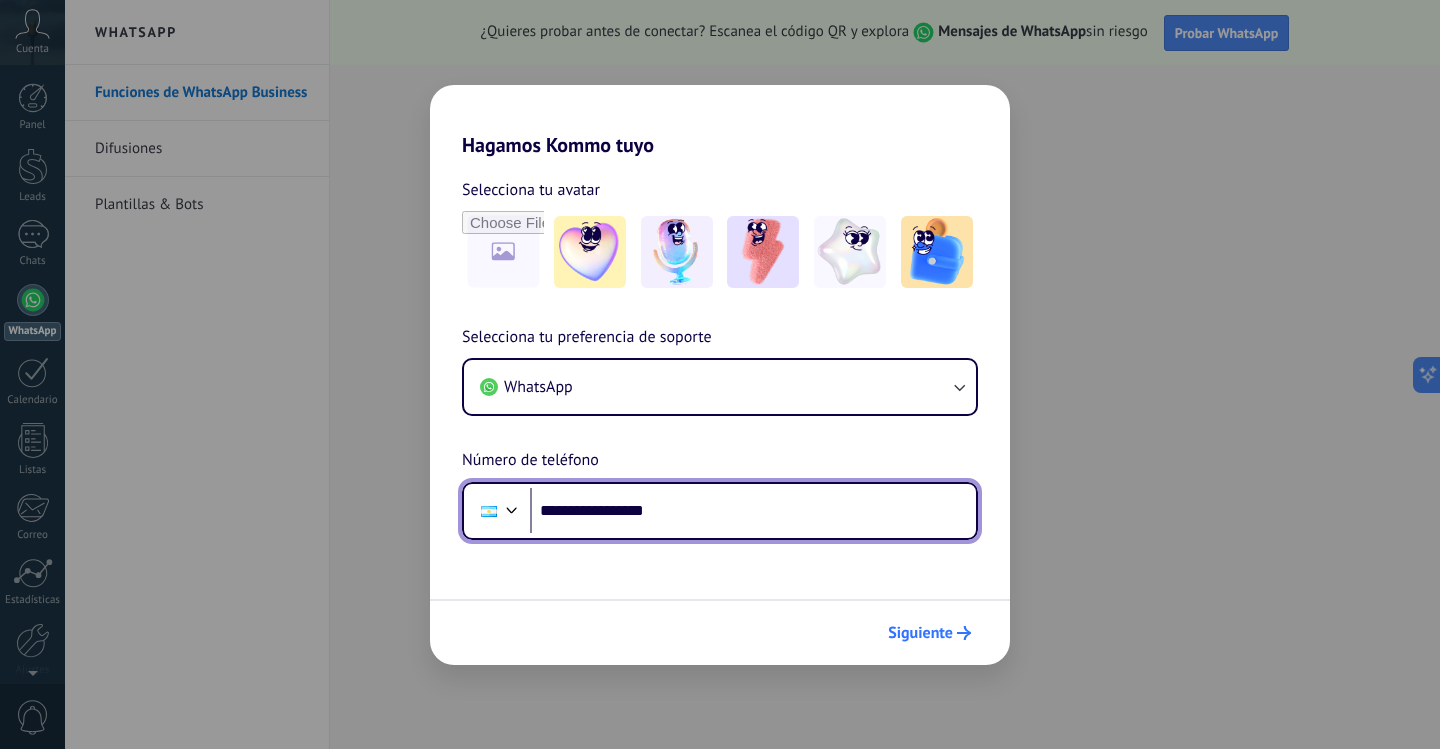 type on "**********" 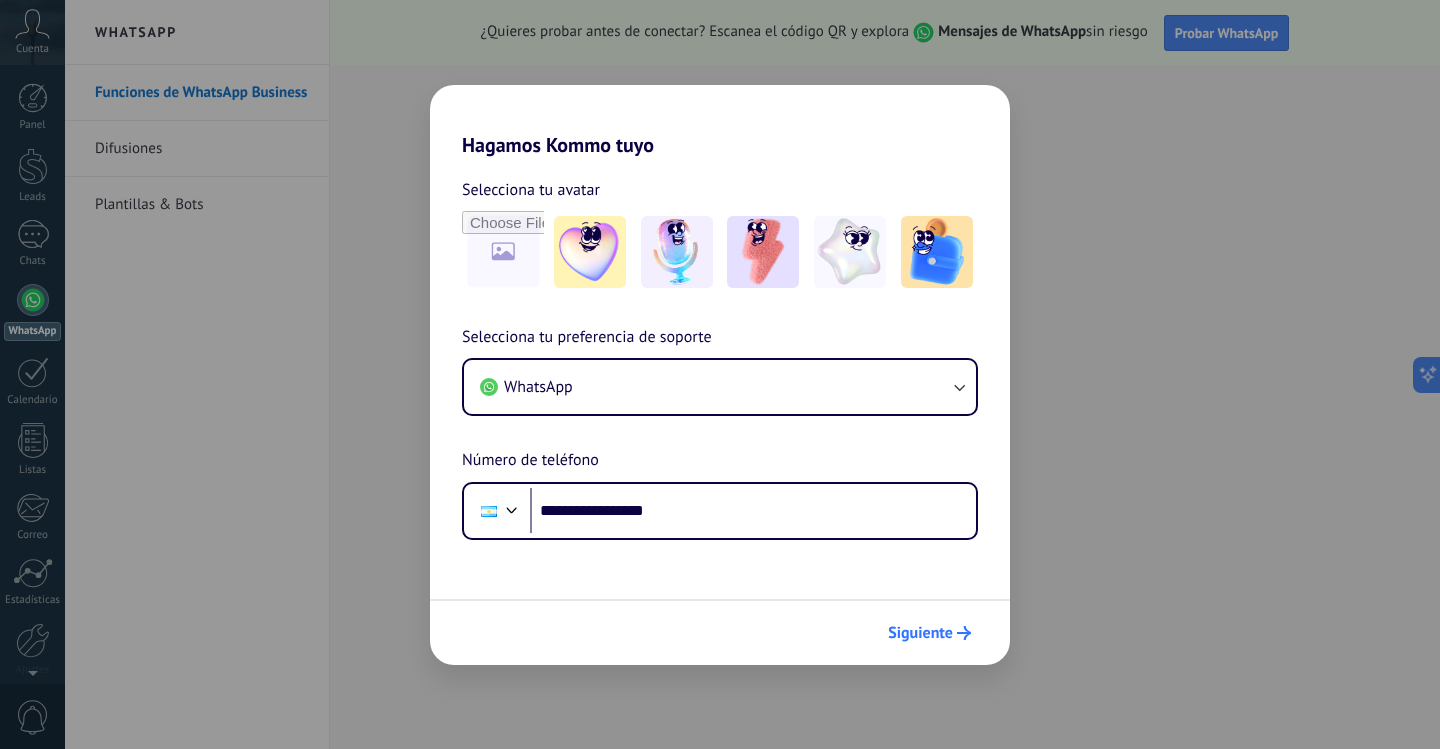 click on "Siguiente" at bounding box center [920, 633] 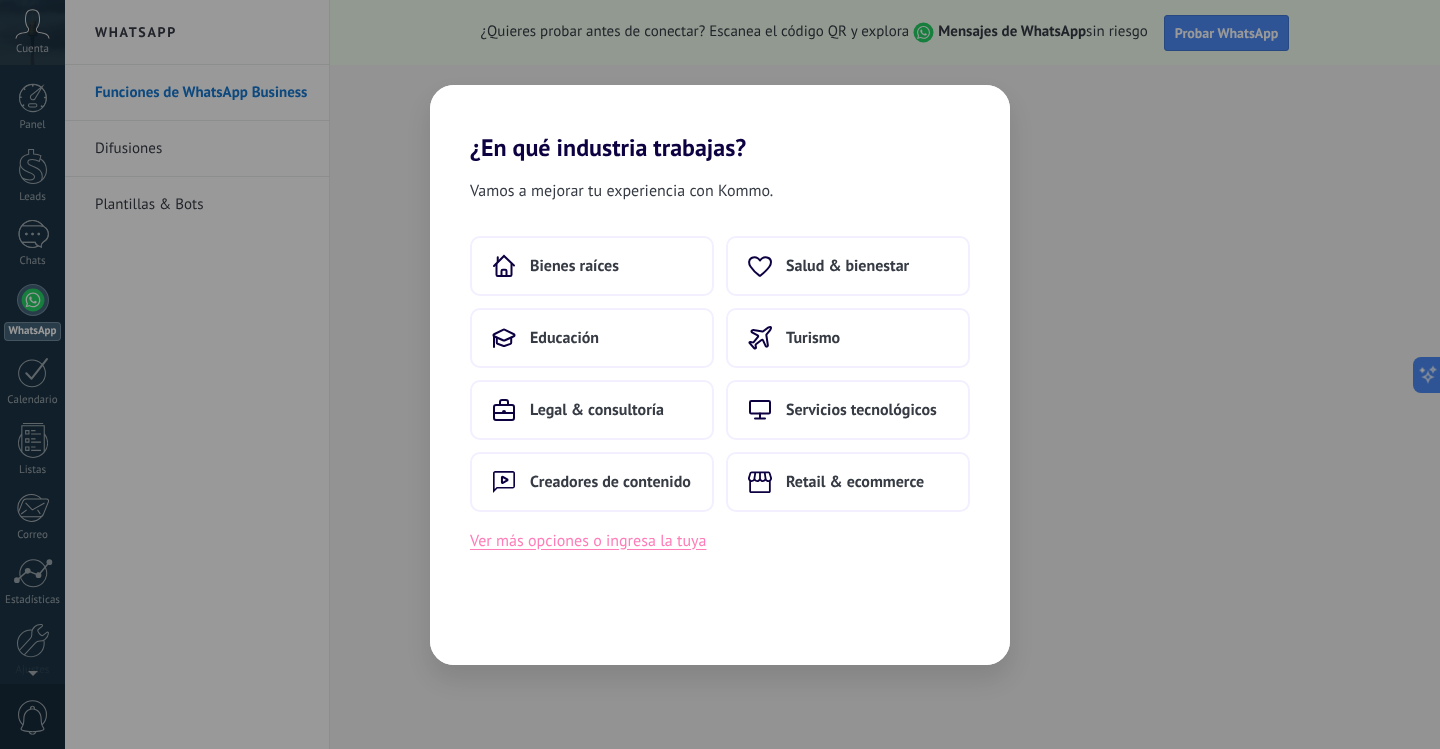 click on "Ver más opciones o ingresa la tuya" at bounding box center (588, 541) 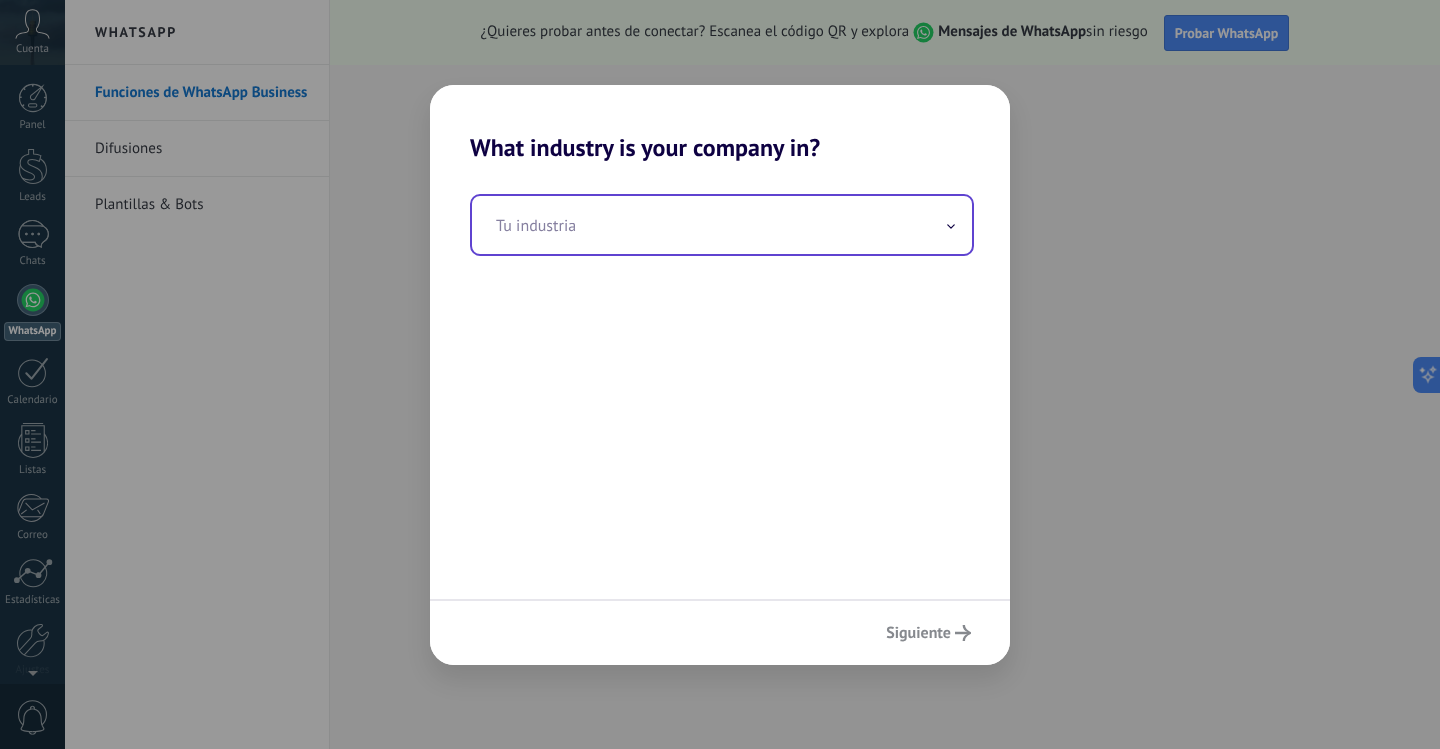 click at bounding box center [722, 225] 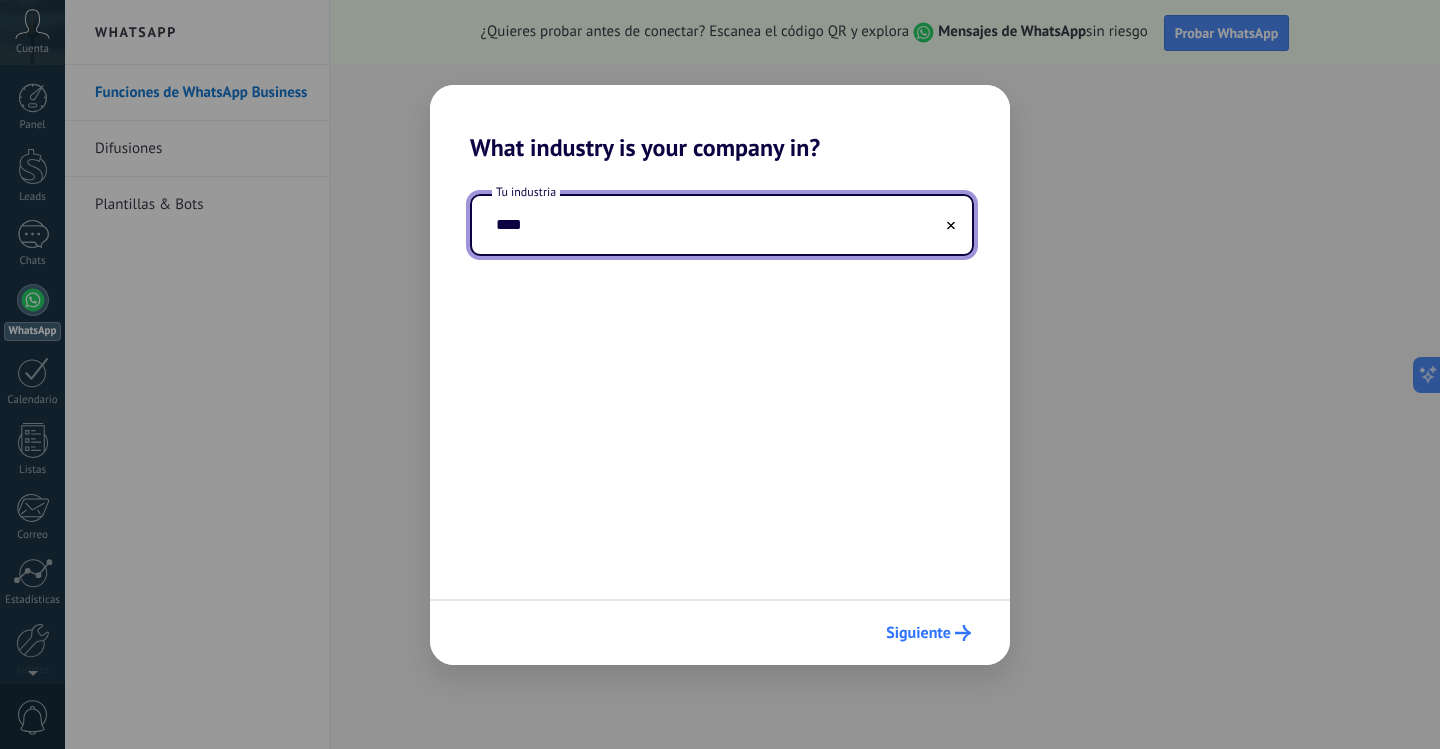 type on "****" 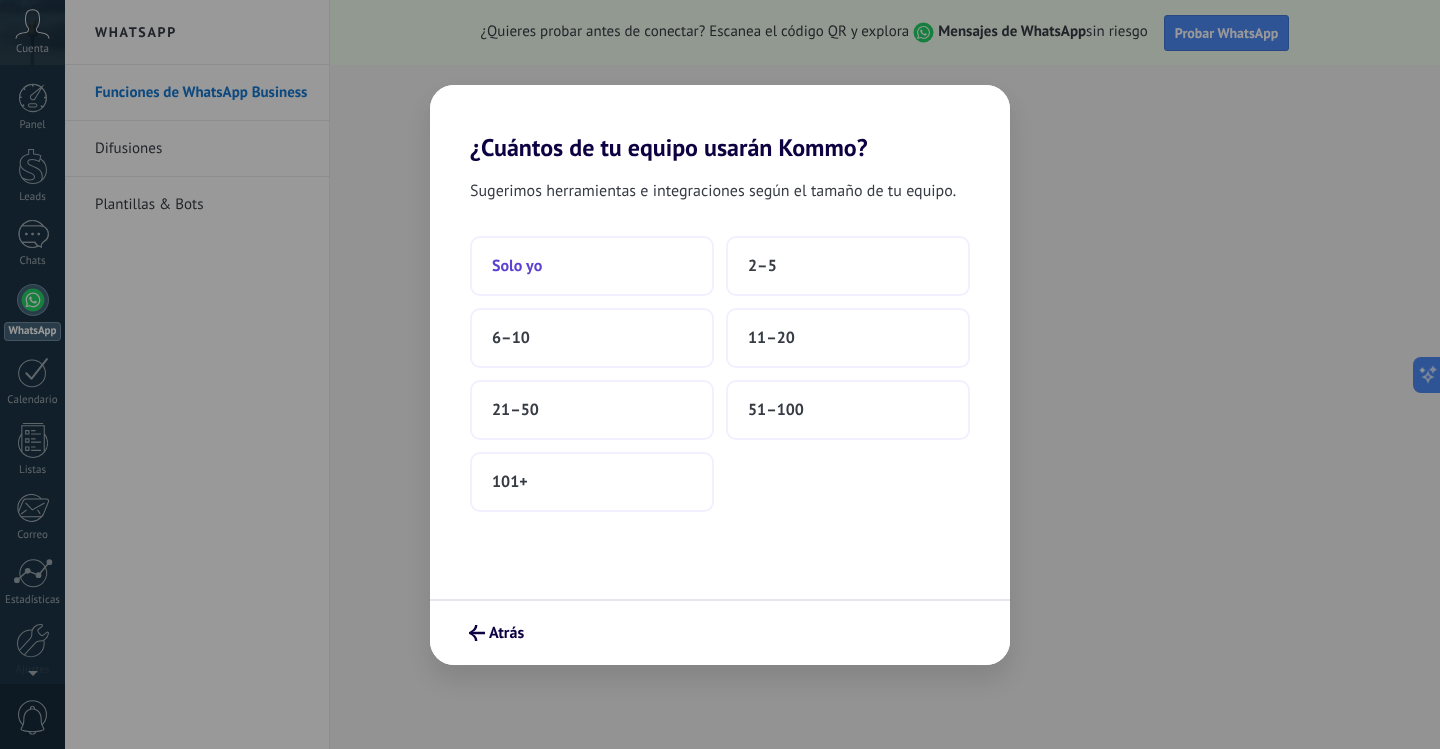 click on "Solo yo" at bounding box center (592, 266) 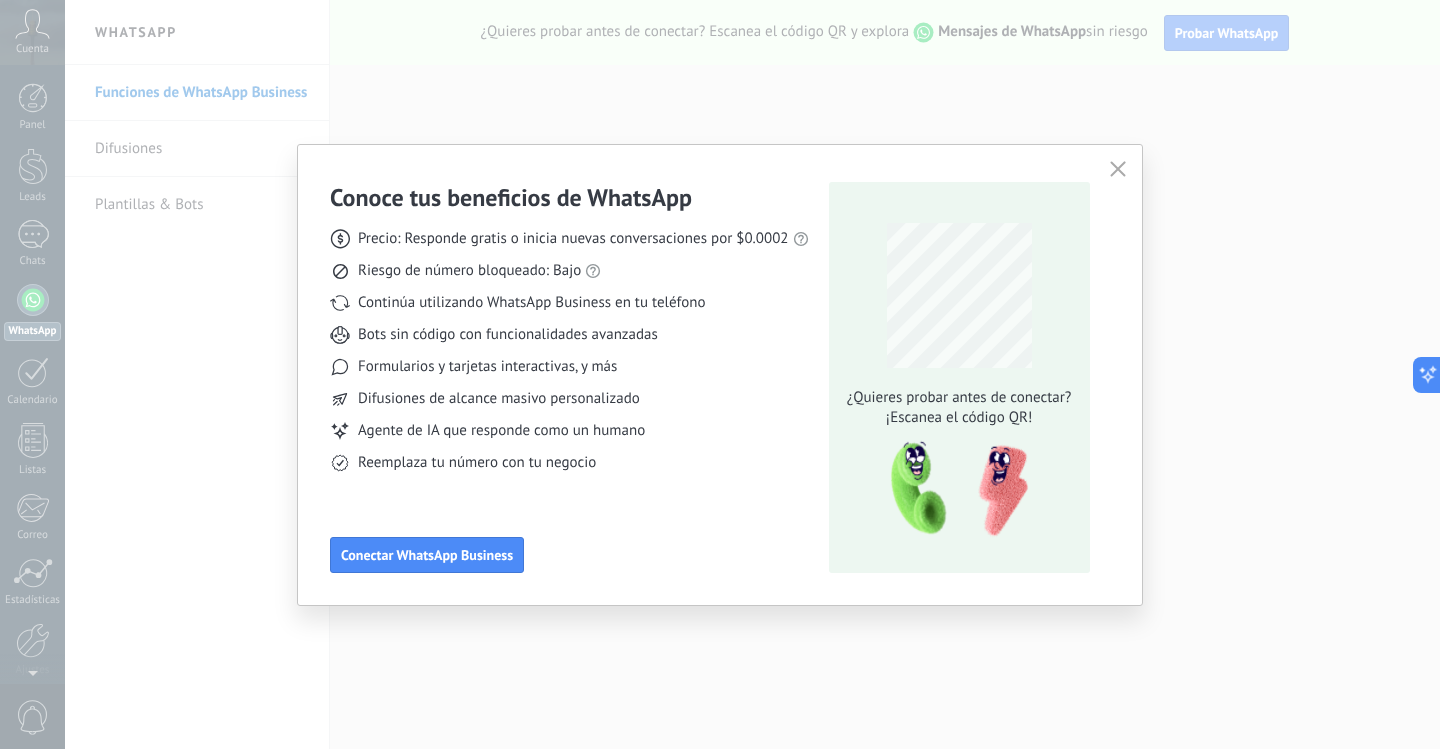 click at bounding box center (1118, 169) 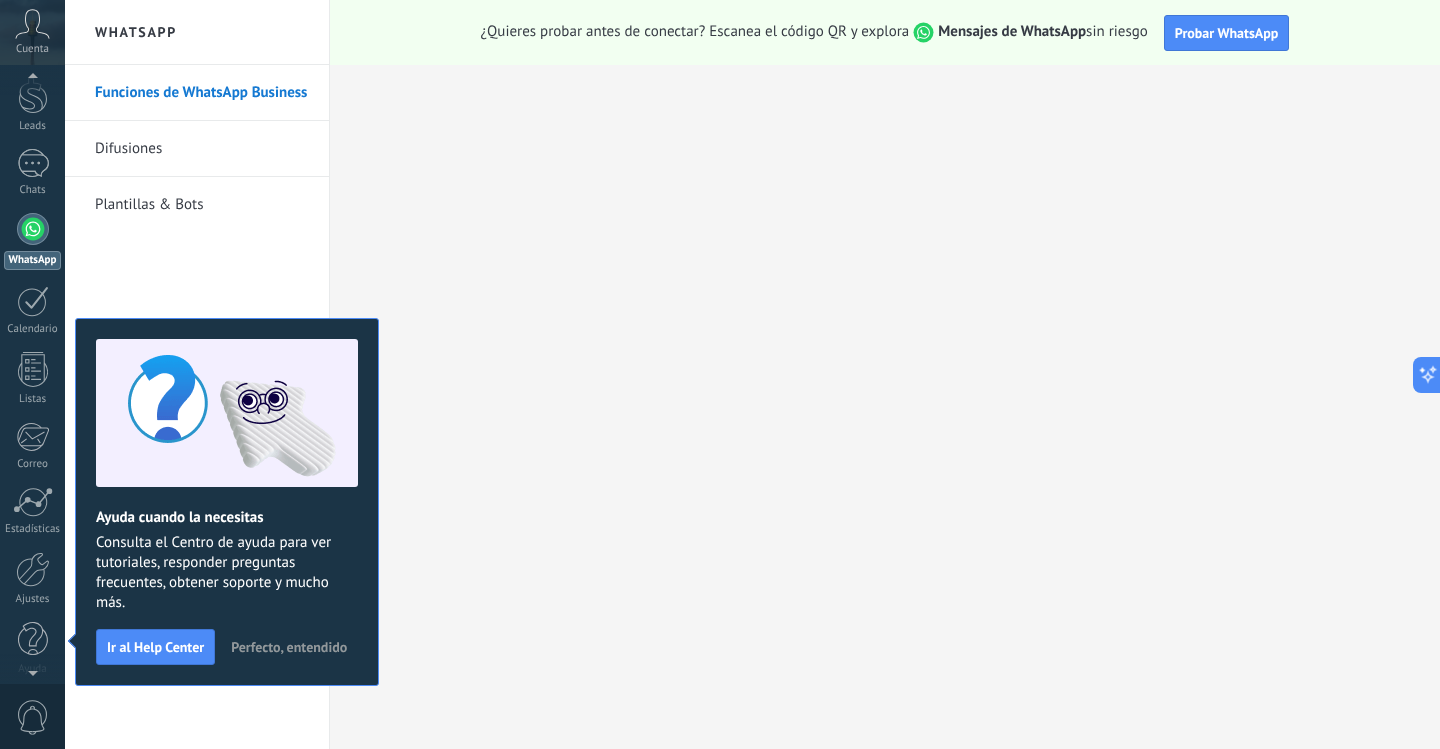 scroll, scrollTop: 0, scrollLeft: 0, axis: both 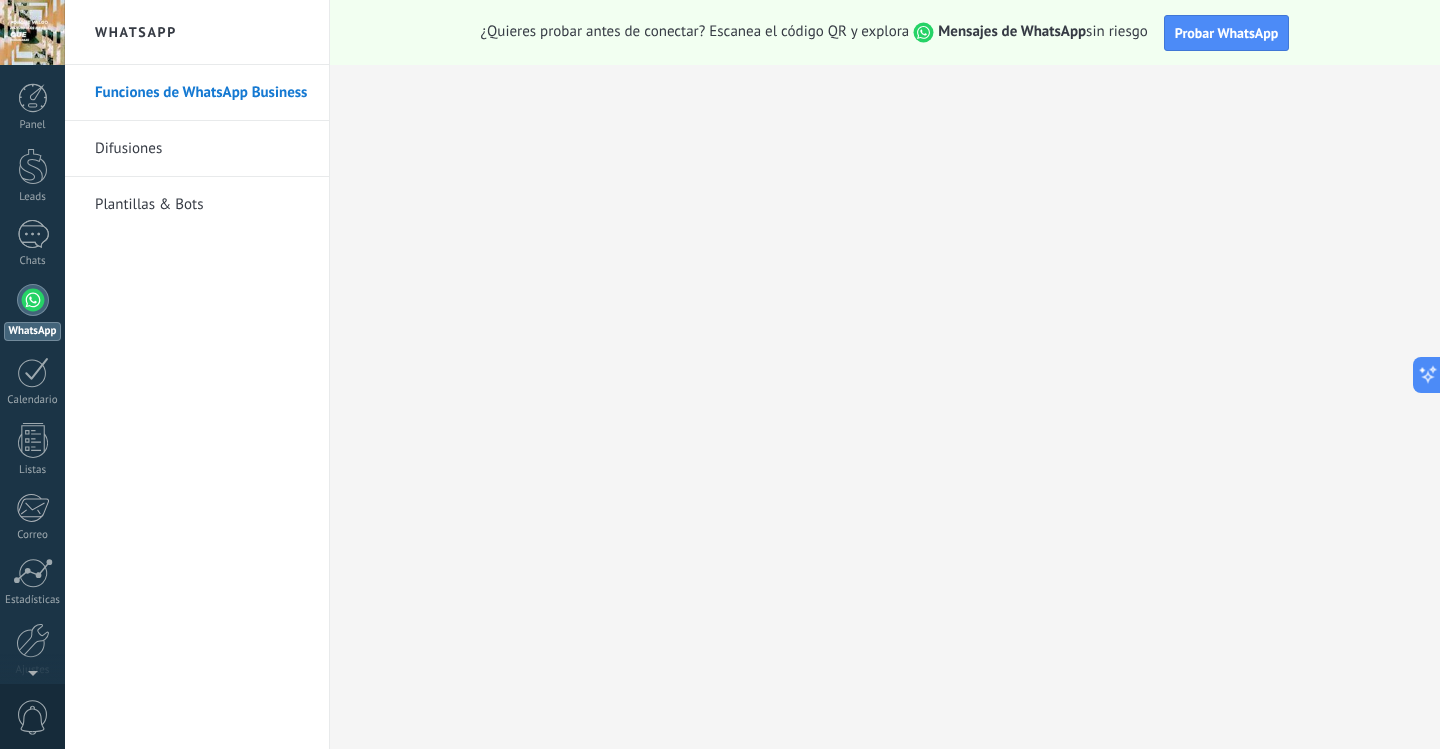 click on "Difusiones" at bounding box center (202, 149) 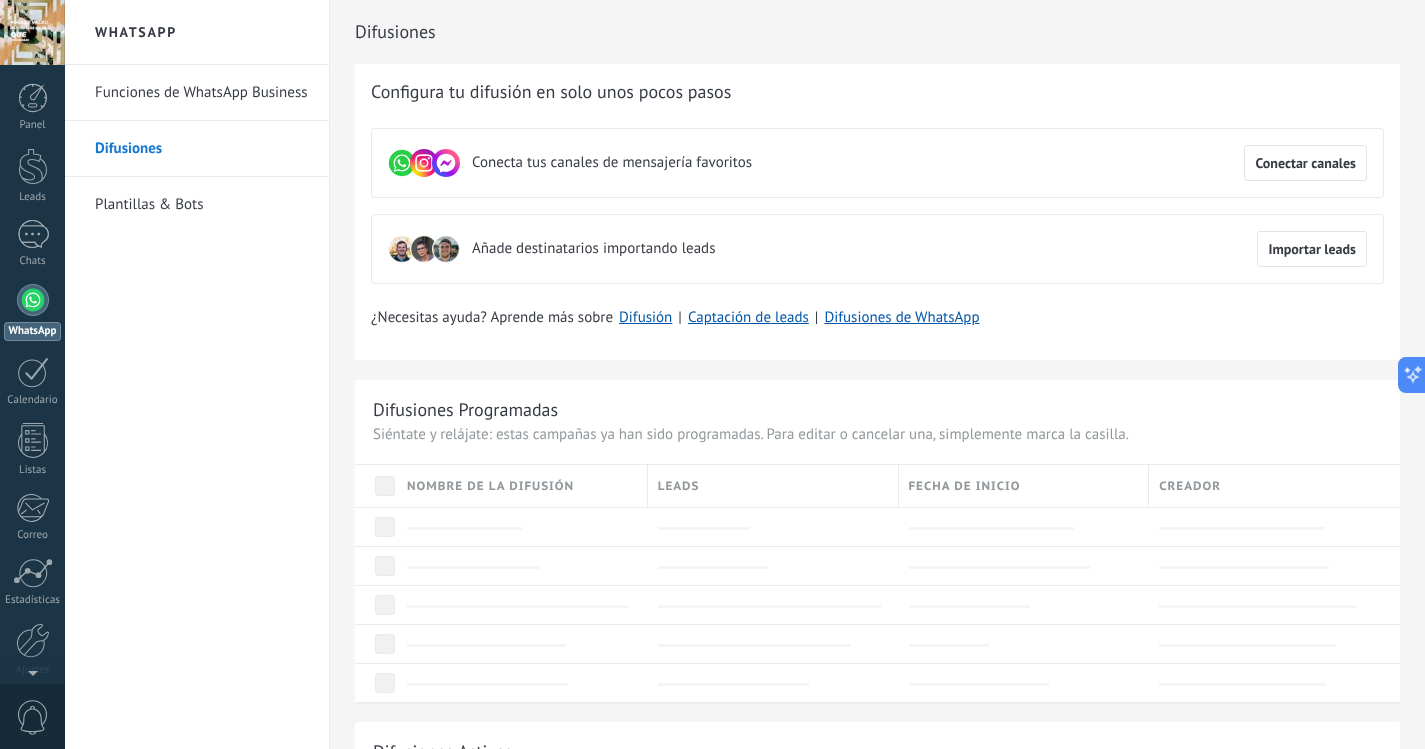 click on "Plantillas & Bots" at bounding box center [202, 205] 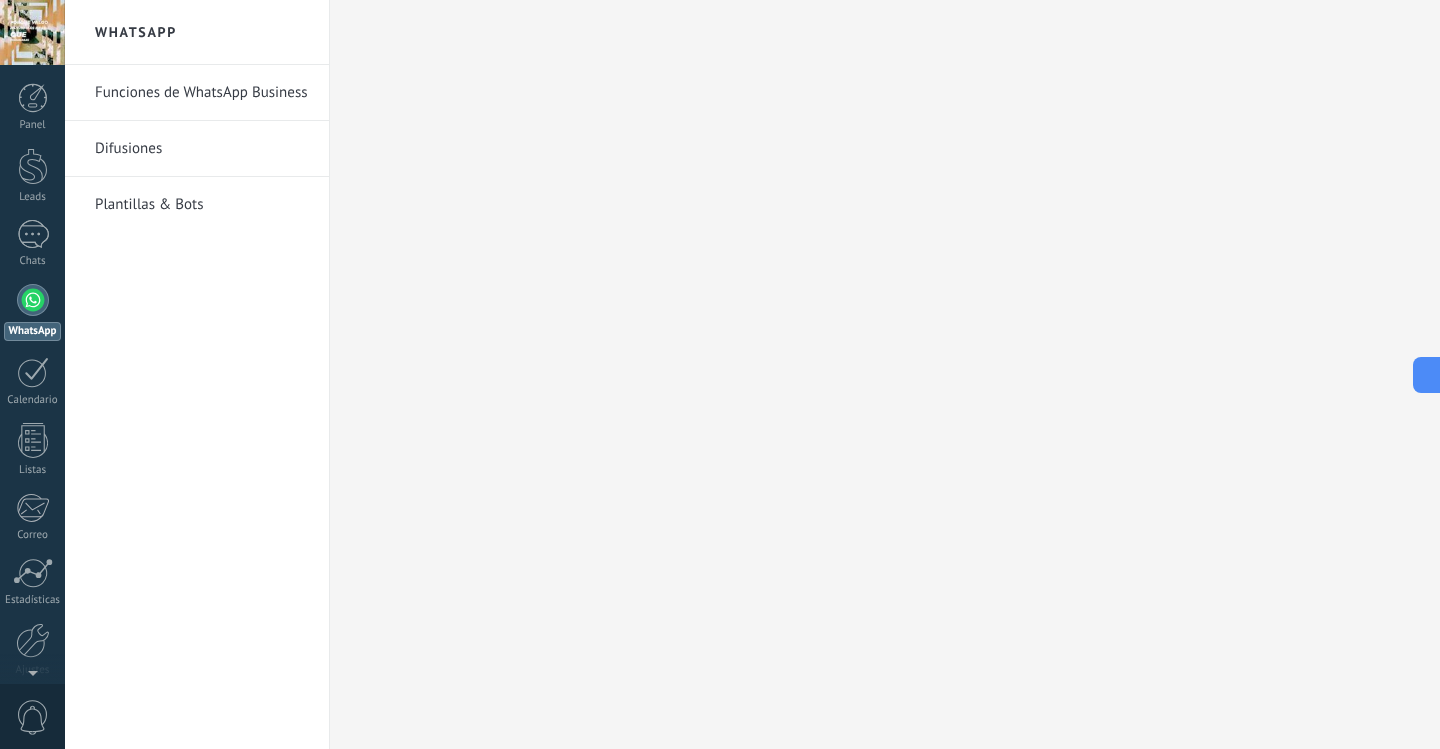 click on "Plantillas & Bots" at bounding box center (202, 205) 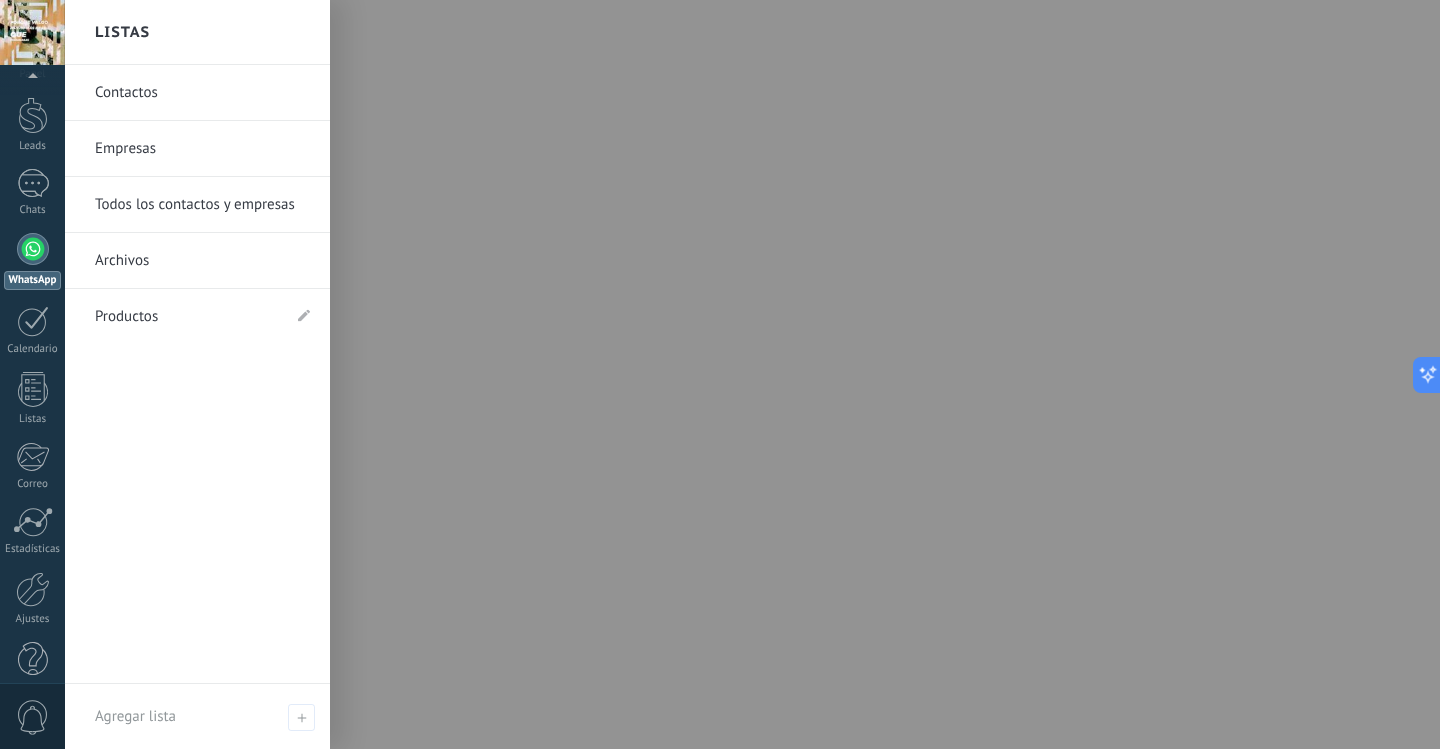 scroll, scrollTop: 83, scrollLeft: 0, axis: vertical 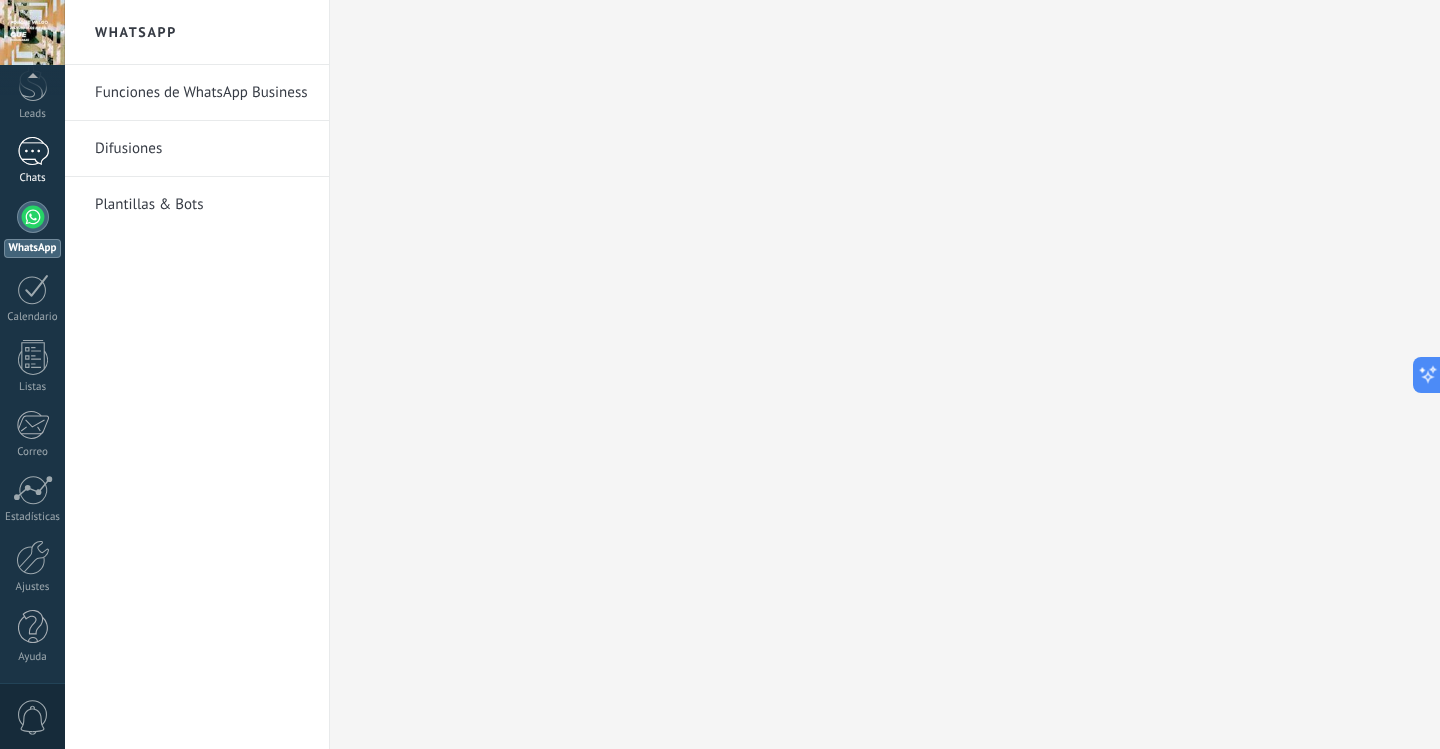 click on "Chats" at bounding box center (32, 161) 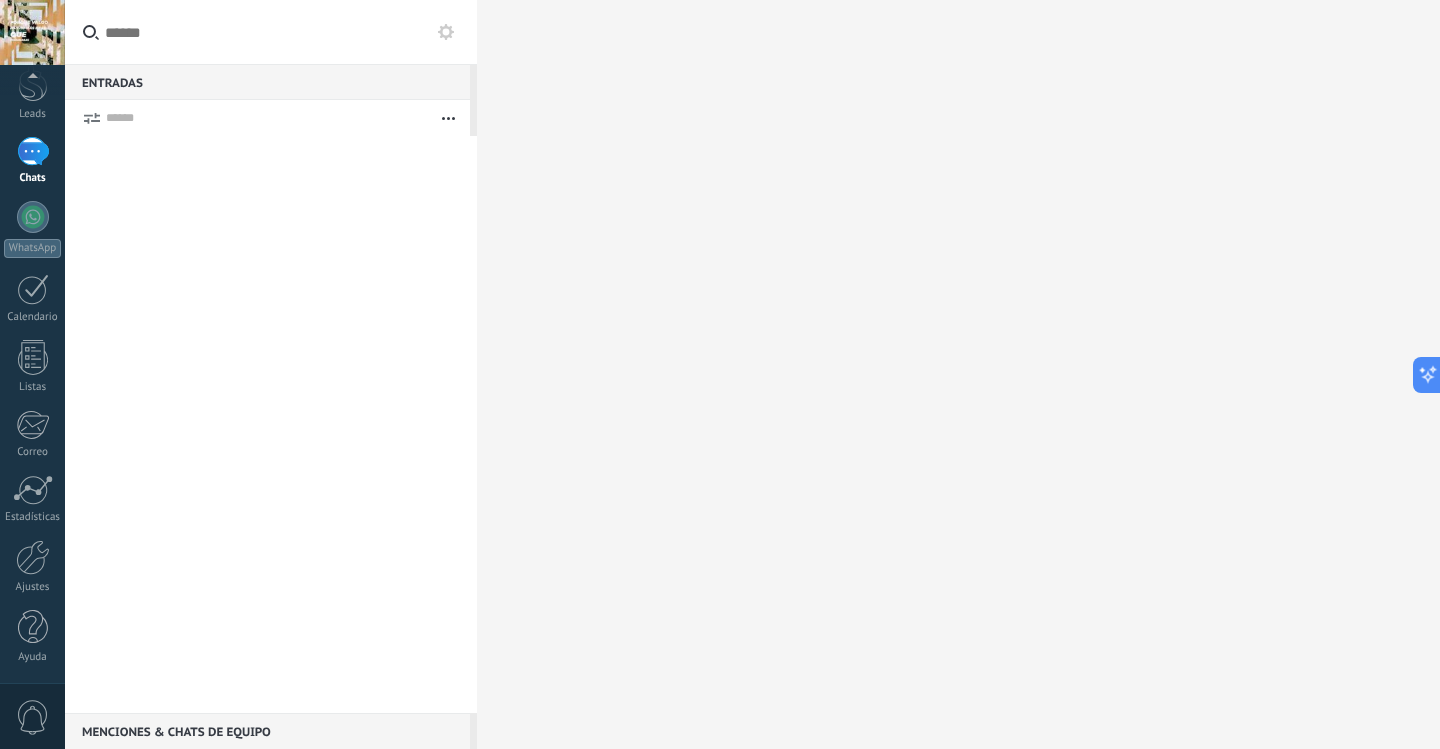 scroll, scrollTop: 0, scrollLeft: 0, axis: both 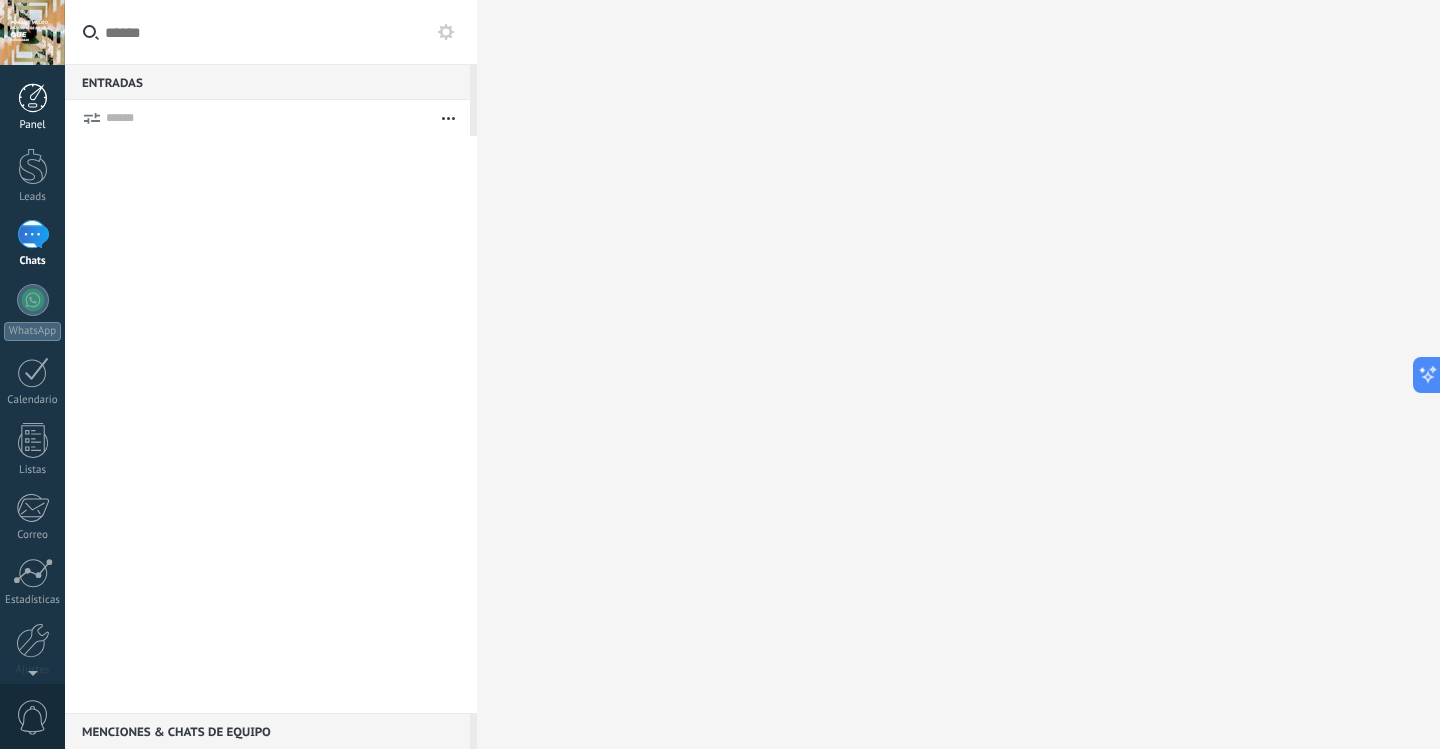click at bounding box center (33, 98) 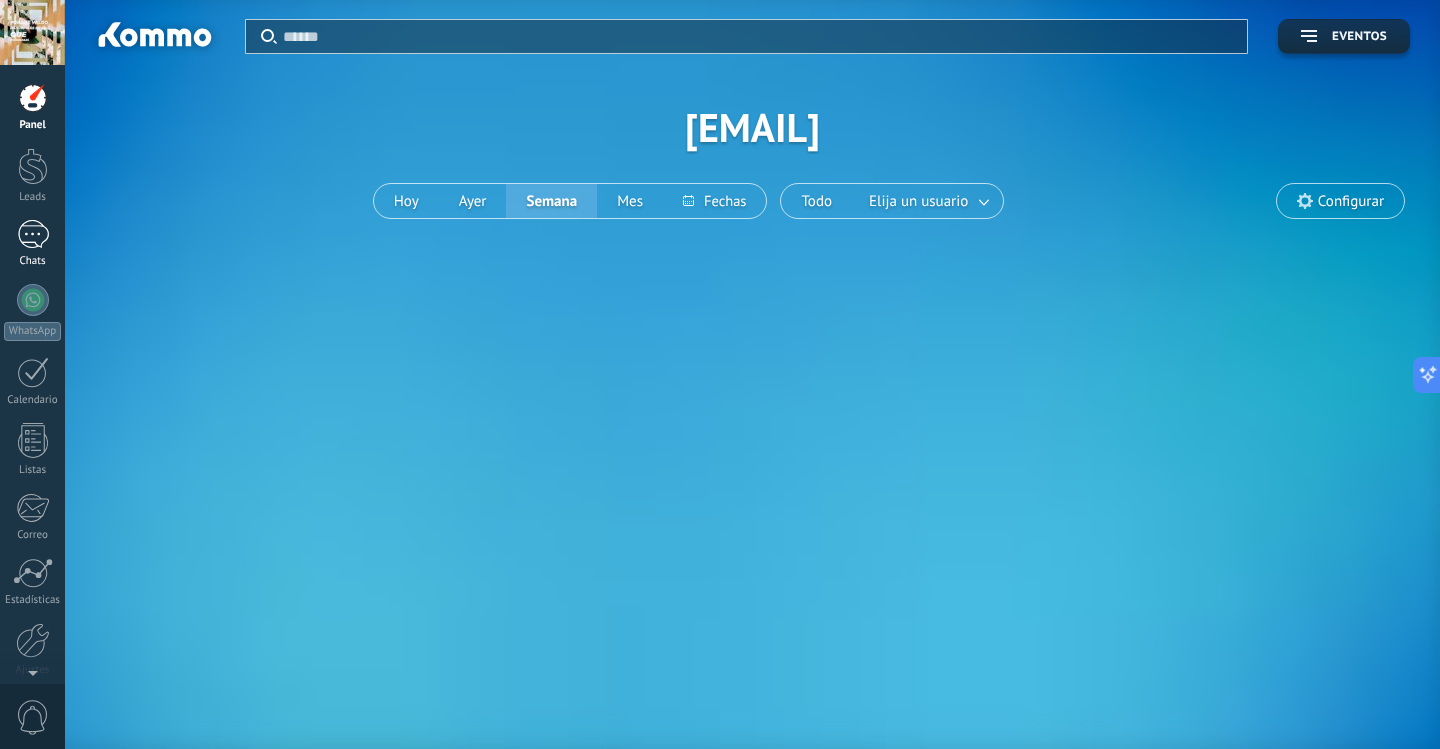 click at bounding box center [33, 234] 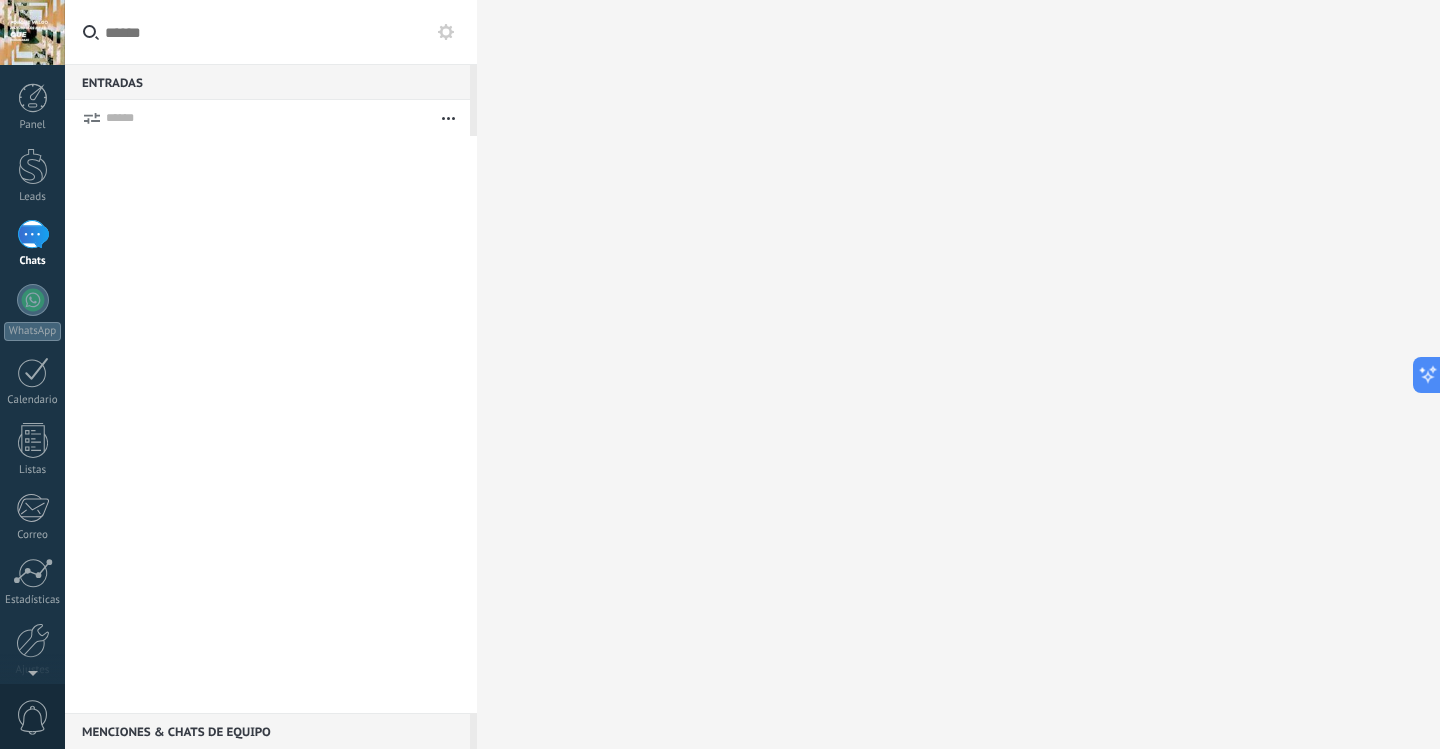 click on "Entradas 0" at bounding box center (267, 82) 